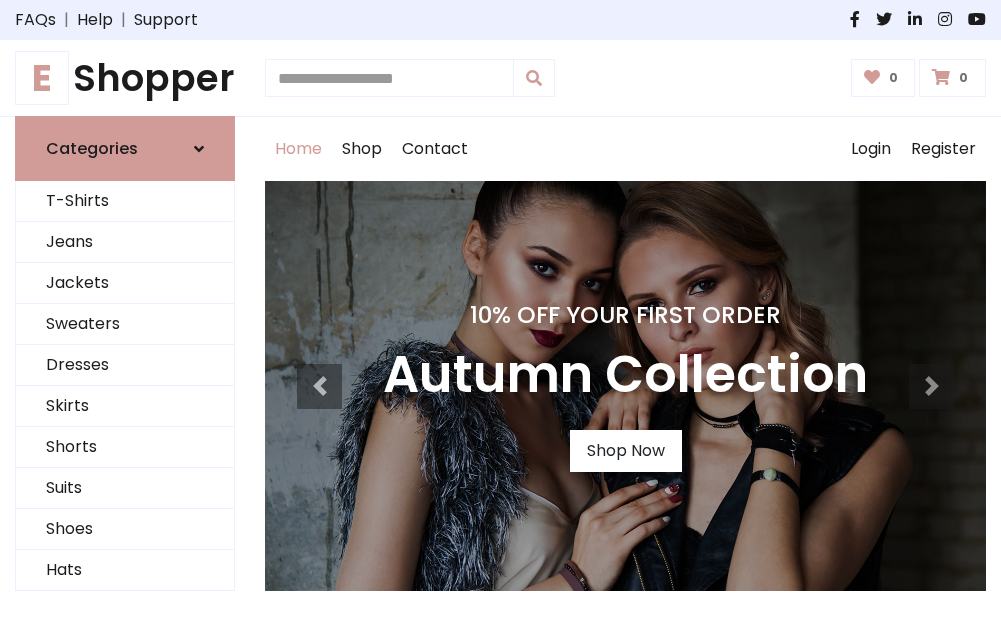 scroll, scrollTop: 0, scrollLeft: 0, axis: both 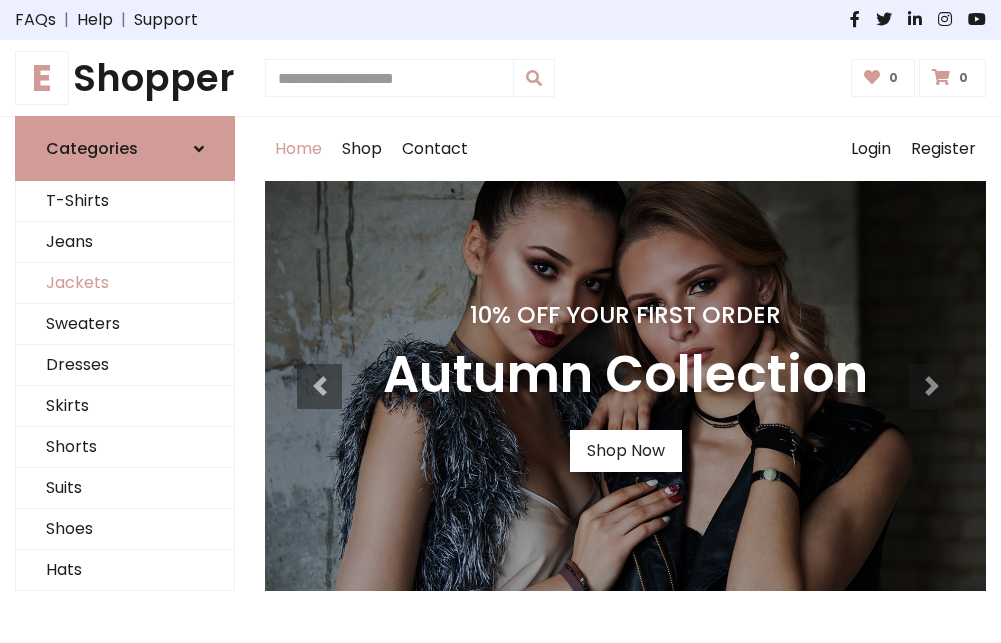 click on "Jackets" at bounding box center (125, 283) 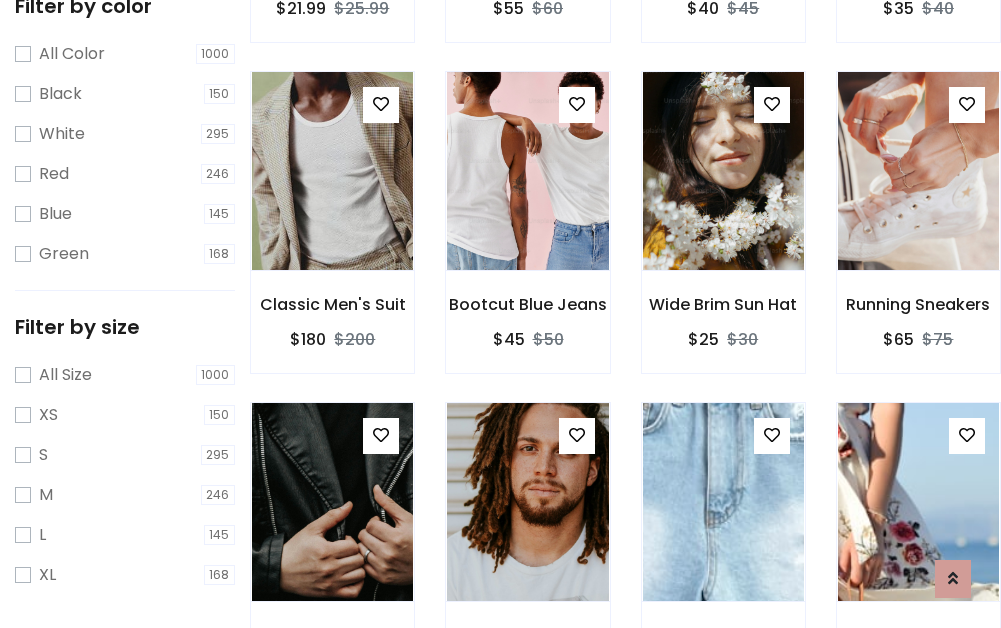 scroll, scrollTop: 803, scrollLeft: 0, axis: vertical 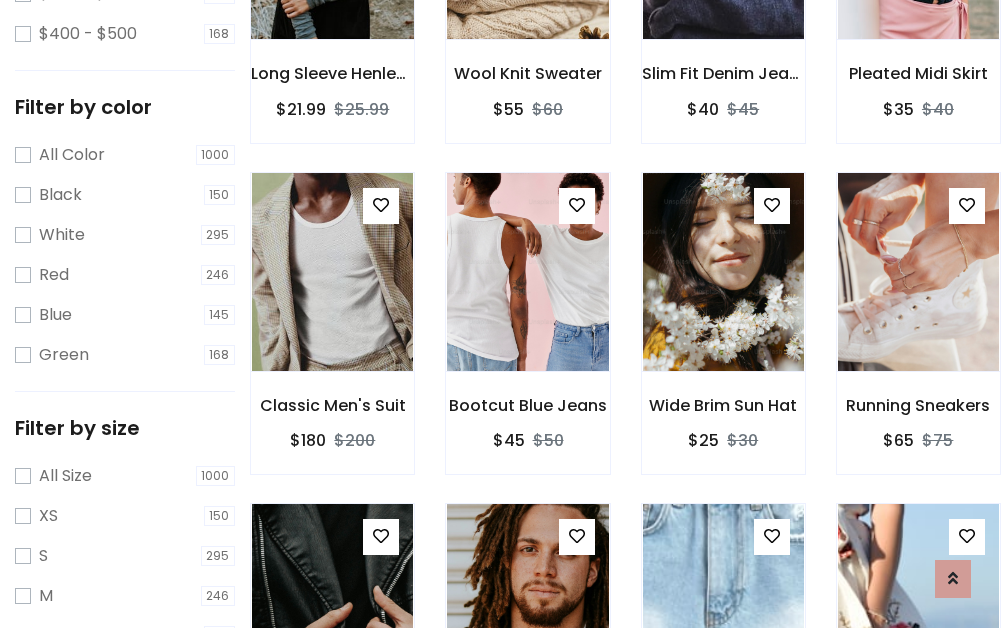 click at bounding box center (332, -60) 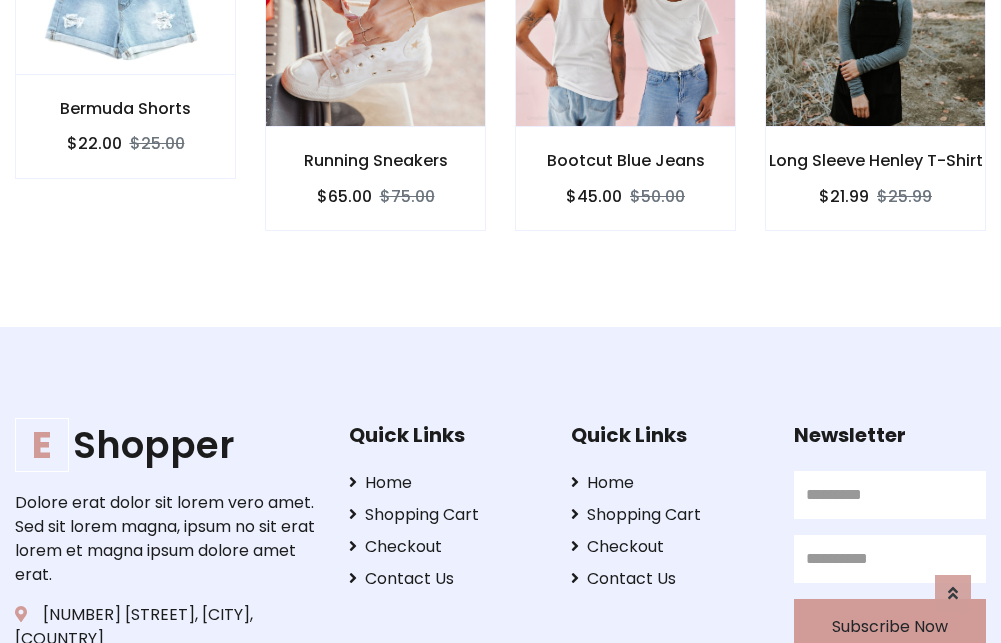 scroll, scrollTop: 0, scrollLeft: 0, axis: both 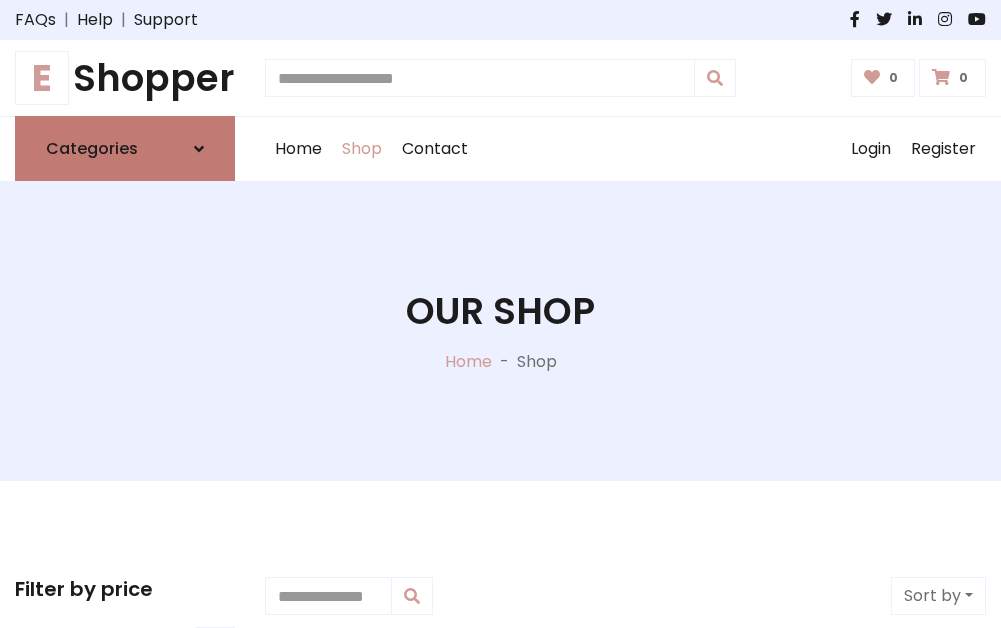 click on "Categories" at bounding box center (92, 148) 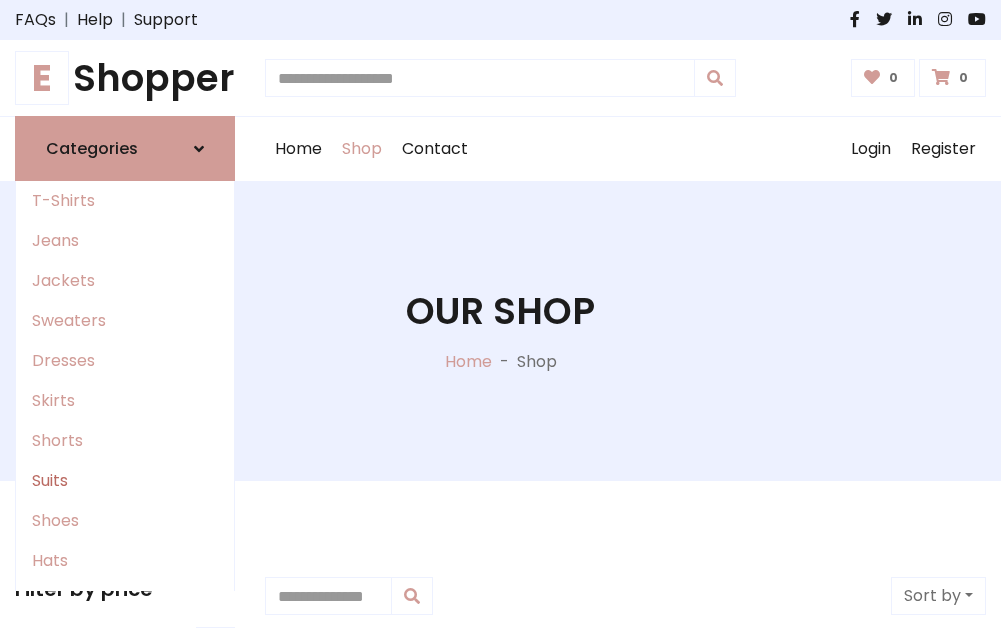 click on "Suits" at bounding box center [125, 481] 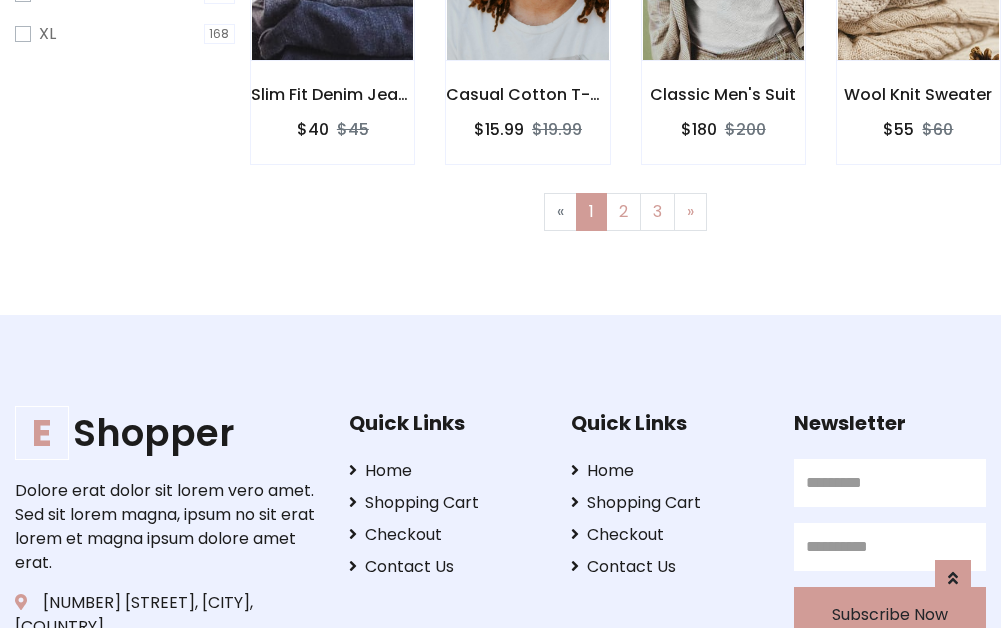 scroll, scrollTop: 1344, scrollLeft: 0, axis: vertical 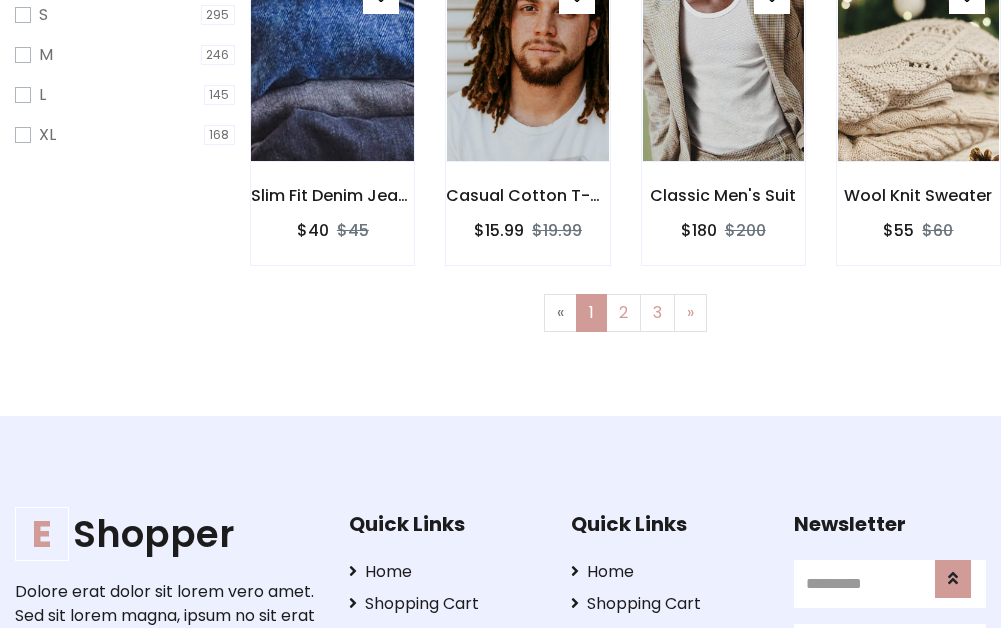 click at bounding box center [332, 62] 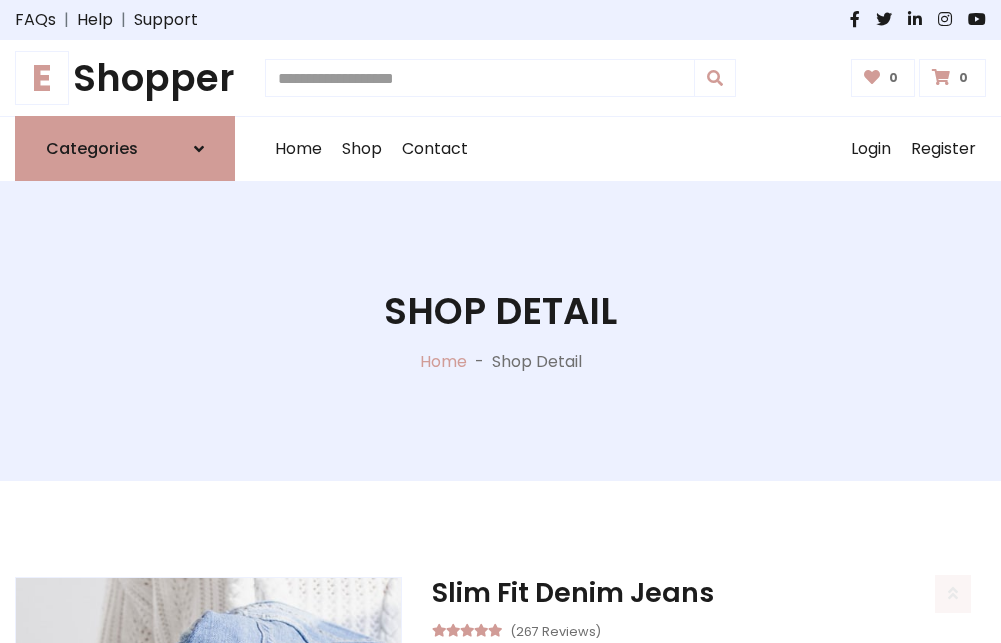 scroll, scrollTop: 1869, scrollLeft: 0, axis: vertical 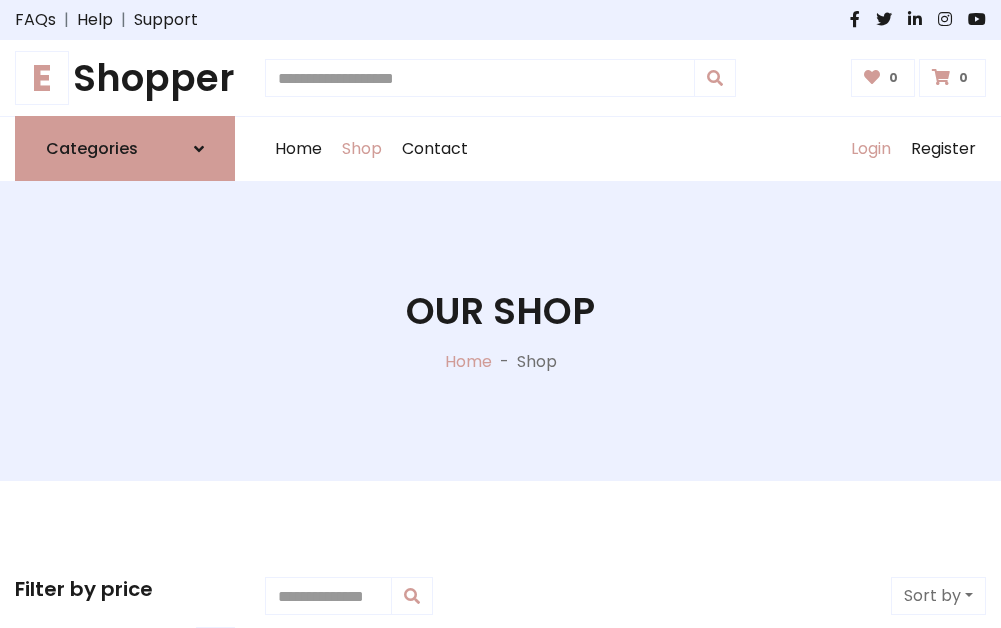 click on "Login" at bounding box center (871, 149) 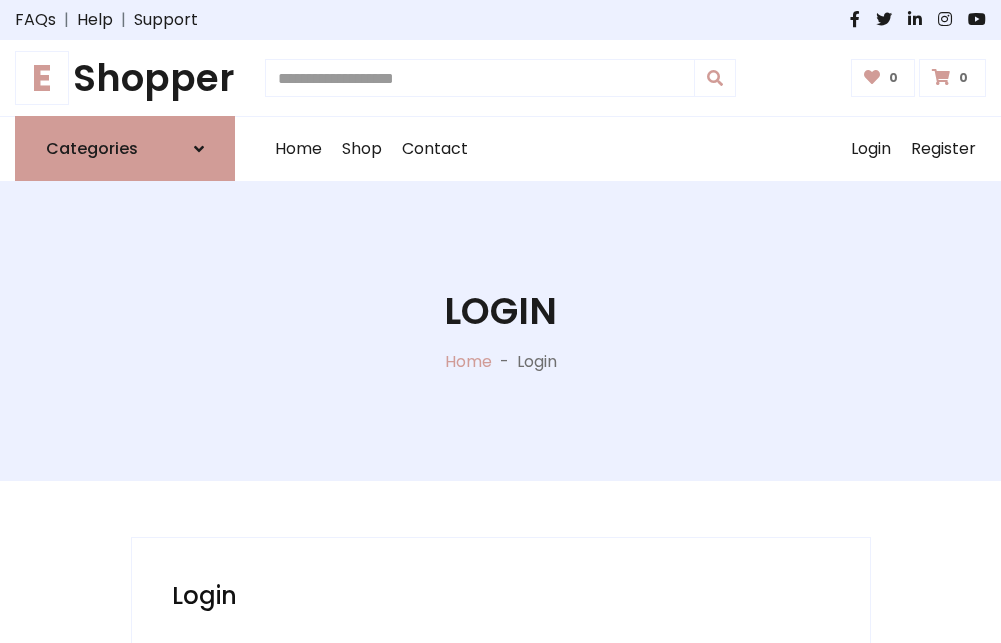 scroll, scrollTop: 0, scrollLeft: 0, axis: both 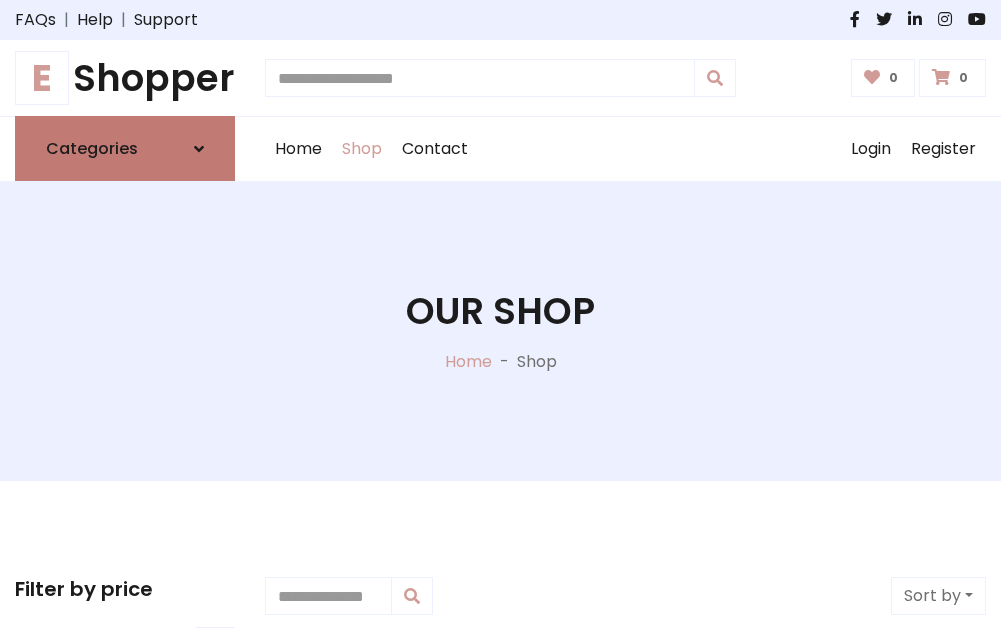 click at bounding box center [199, 149] 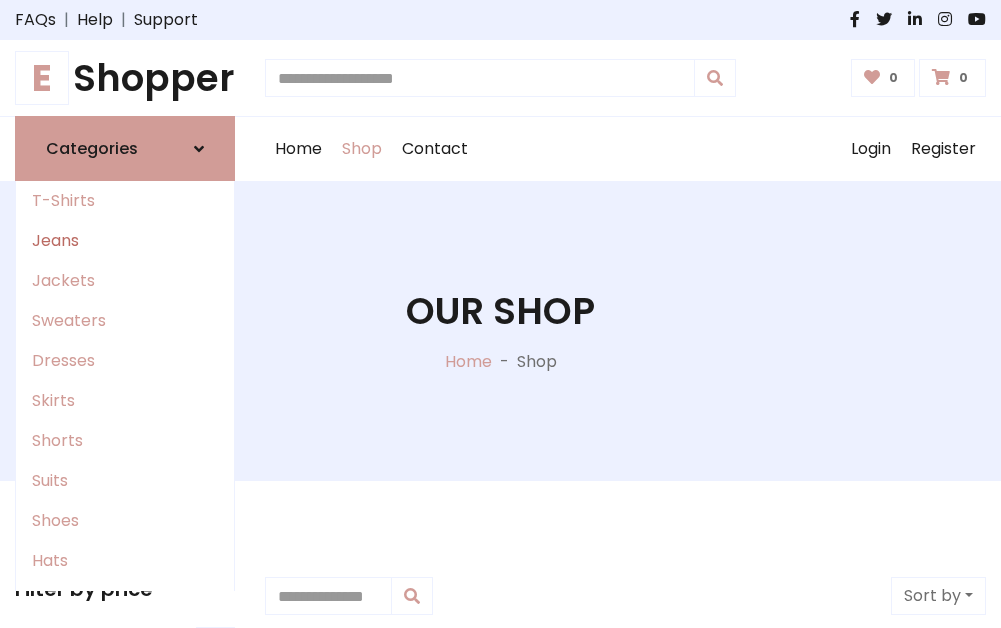 click on "Jeans" at bounding box center (125, 241) 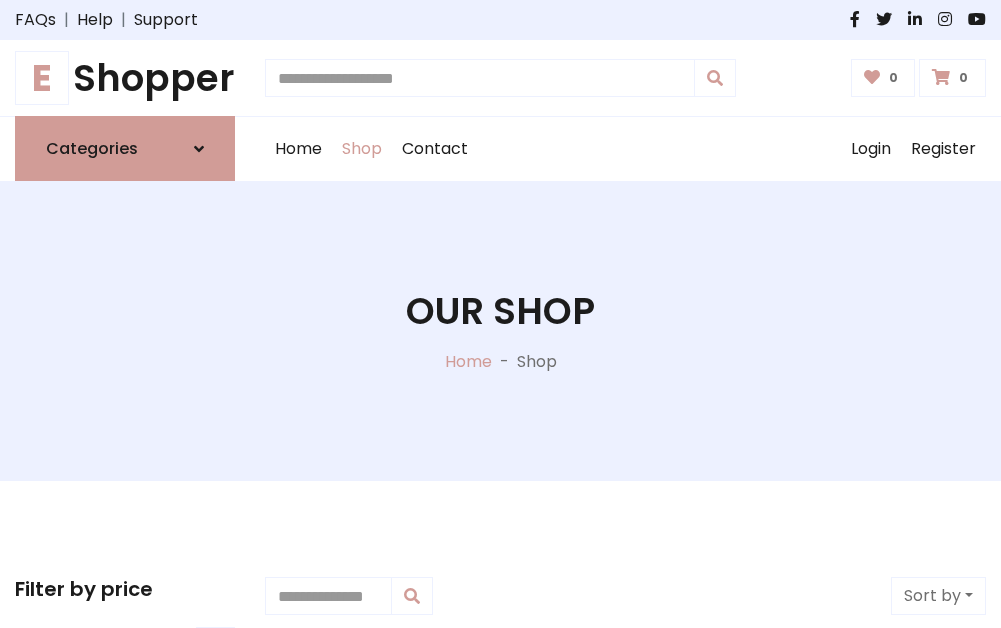 scroll, scrollTop: 0, scrollLeft: 0, axis: both 